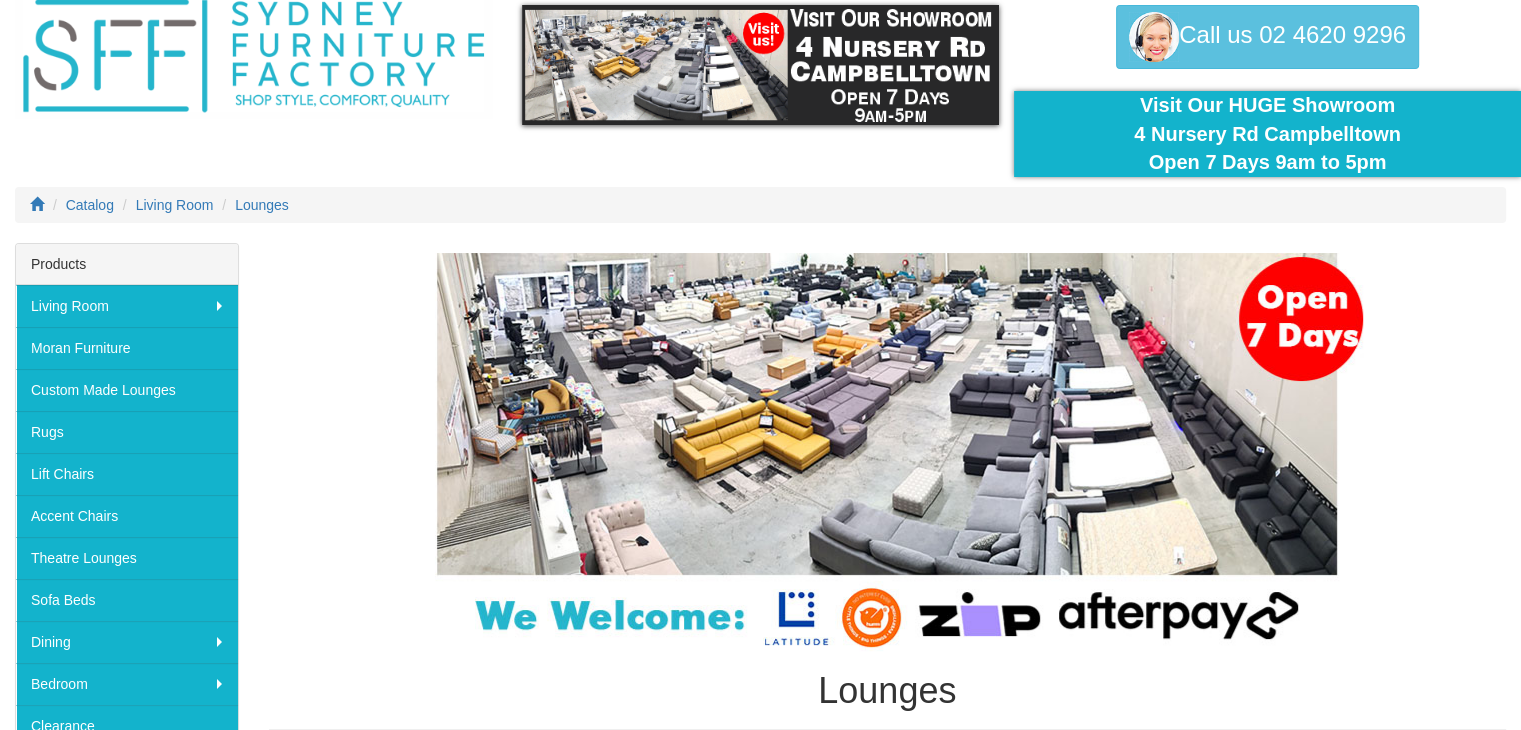 scroll, scrollTop: 200, scrollLeft: 0, axis: vertical 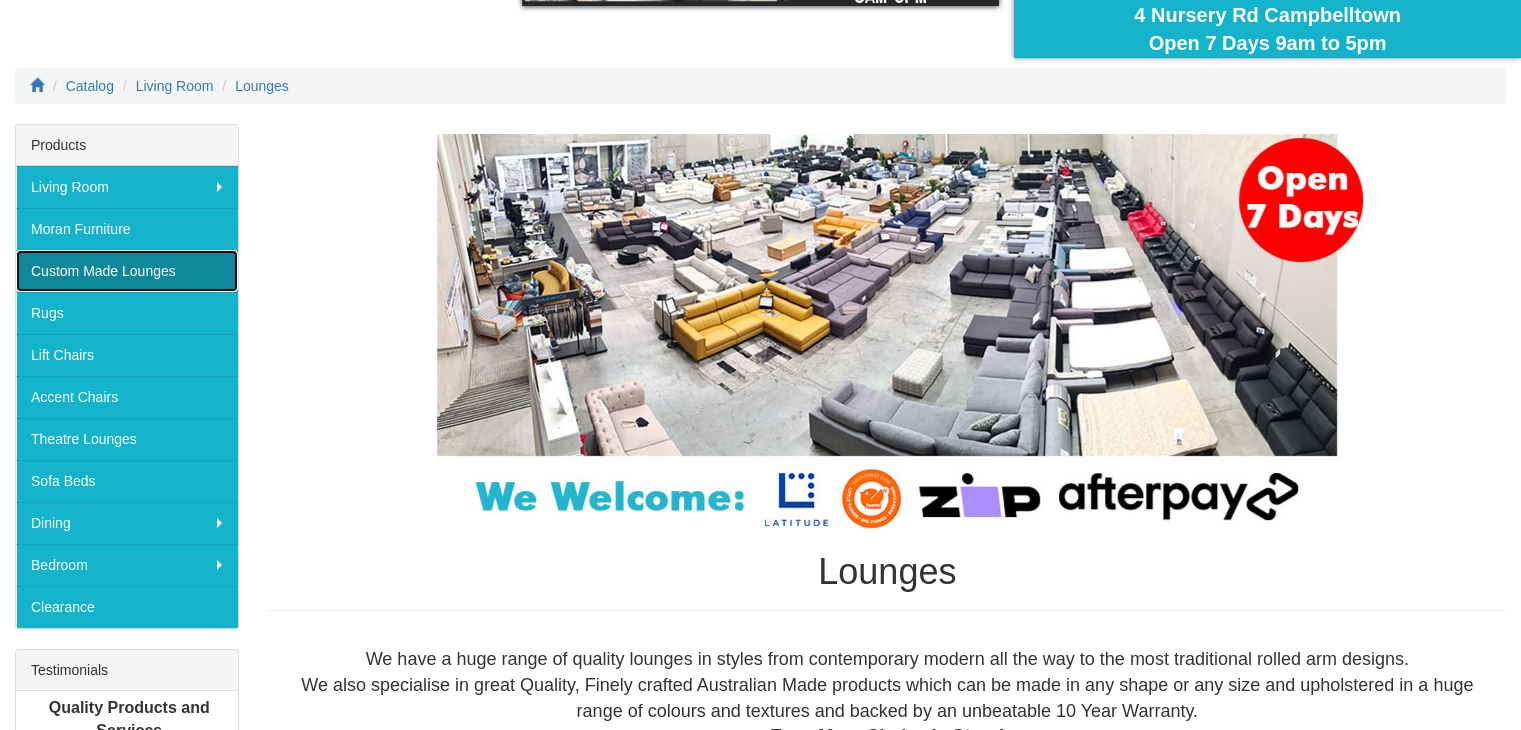 click on "Custom Made Lounges" at bounding box center (127, 271) 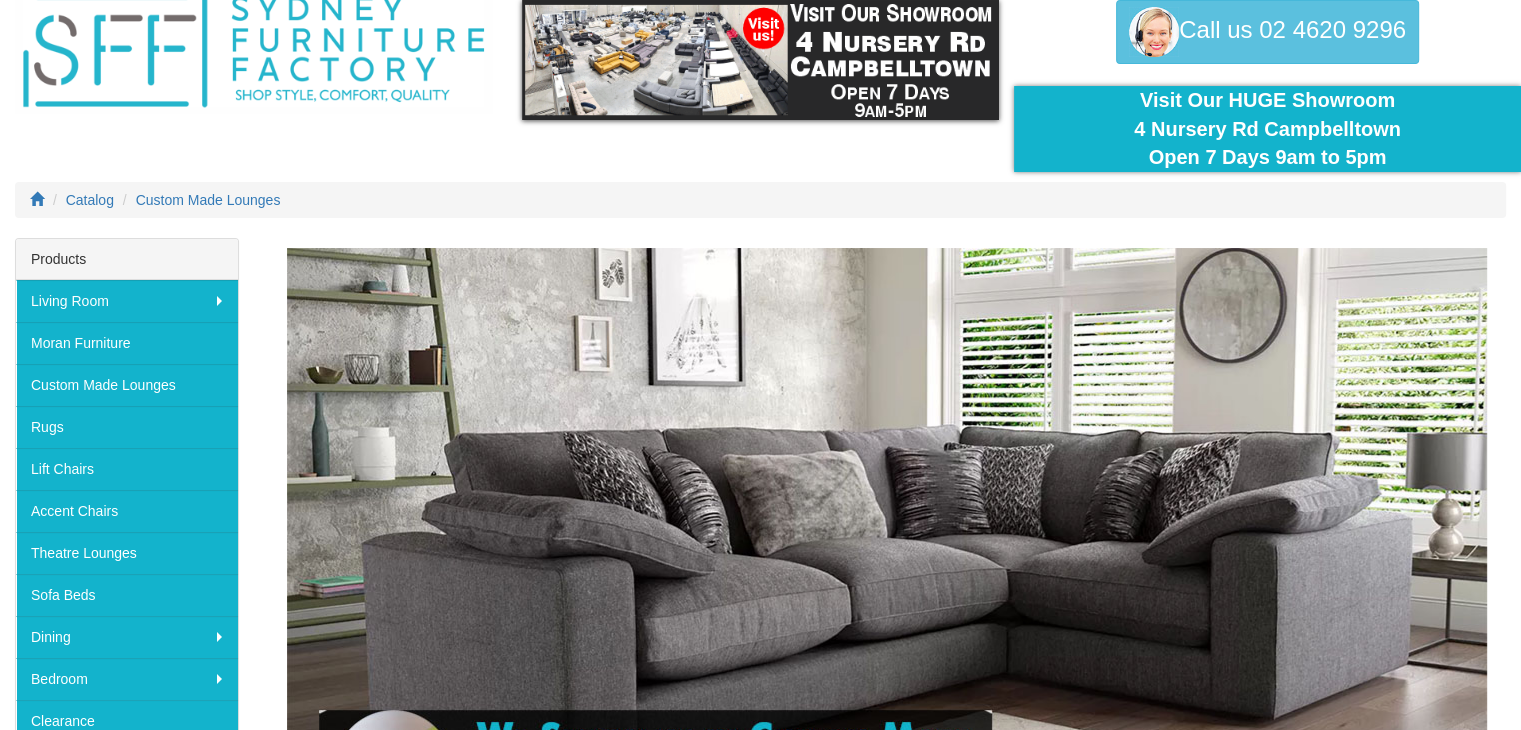 scroll, scrollTop: 300, scrollLeft: 0, axis: vertical 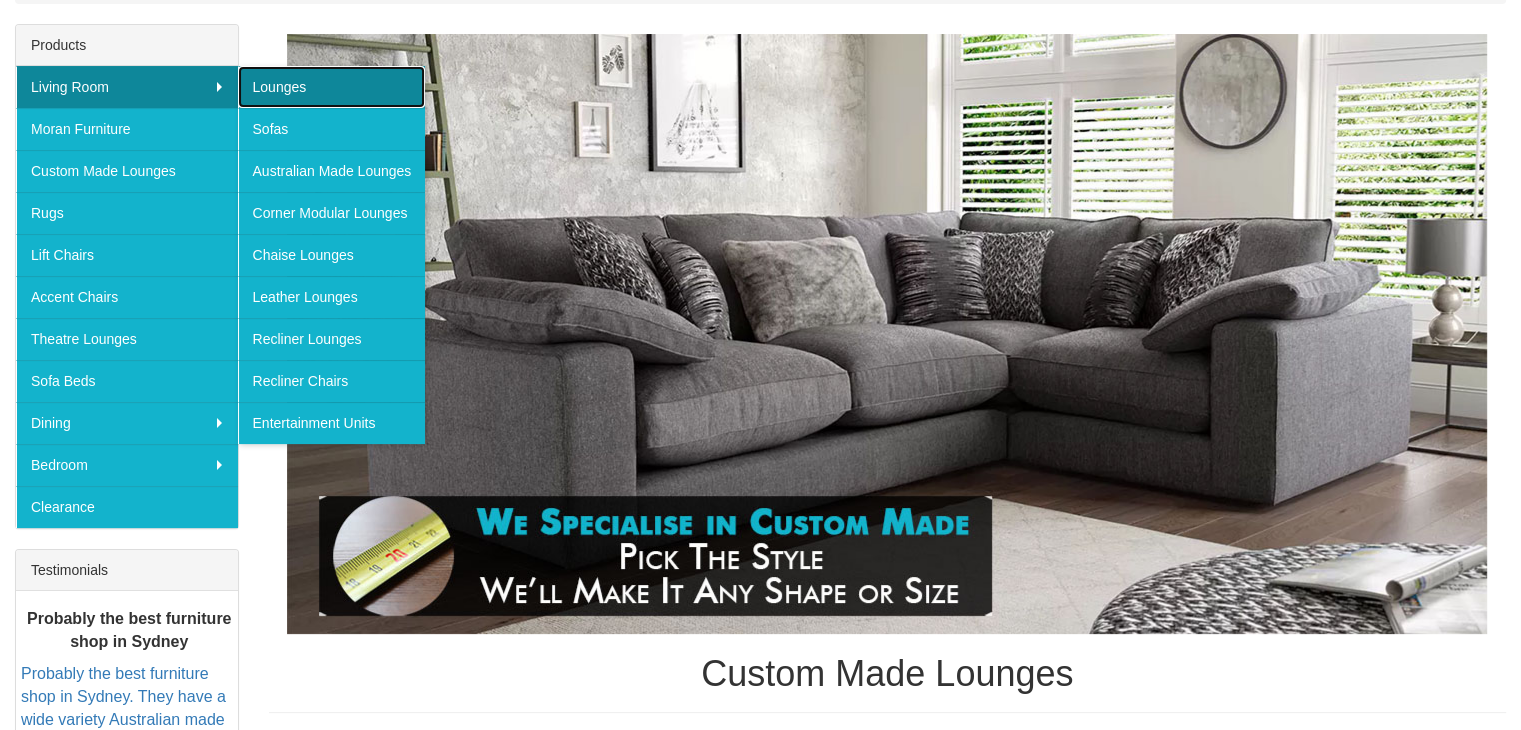 click on "Lounges" at bounding box center (332, 87) 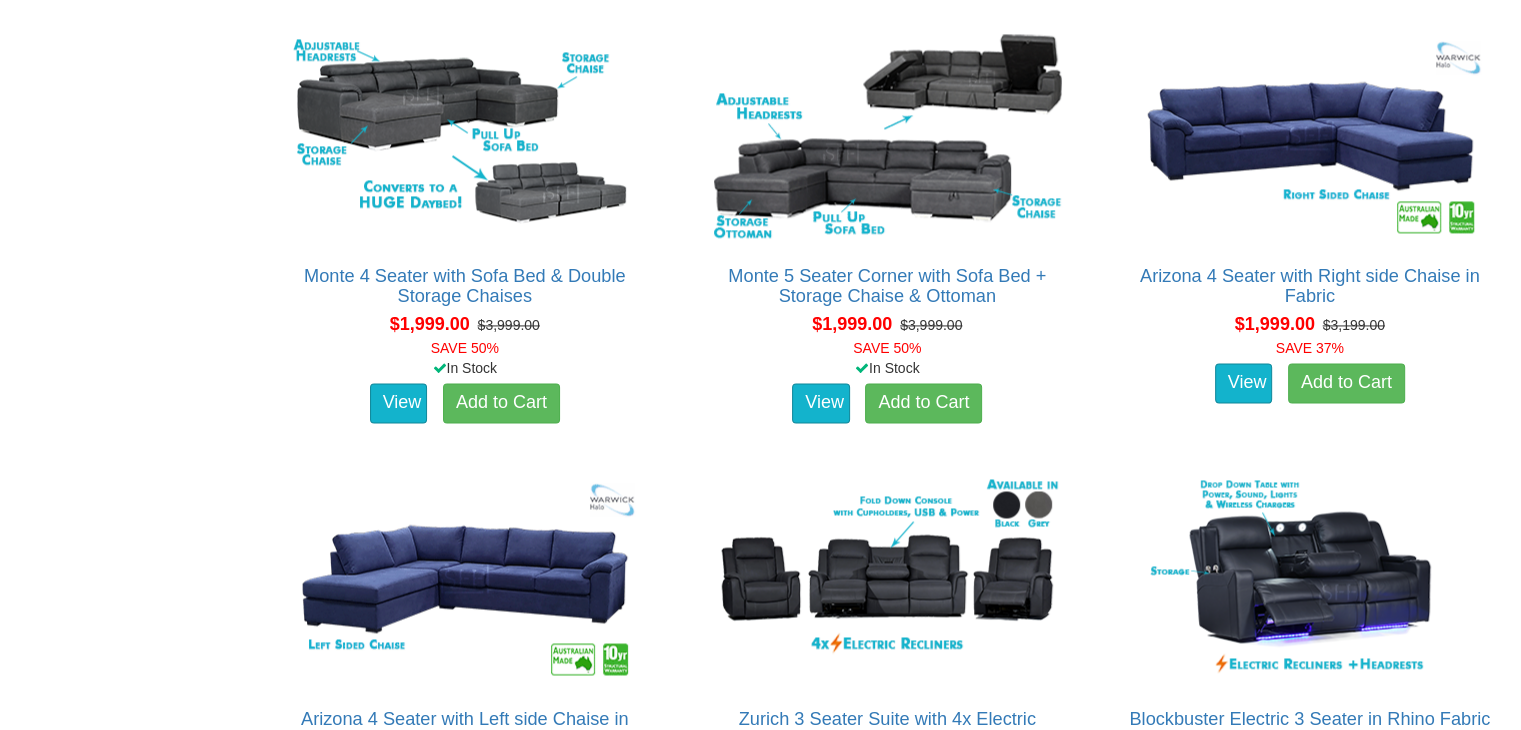 scroll, scrollTop: 2900, scrollLeft: 0, axis: vertical 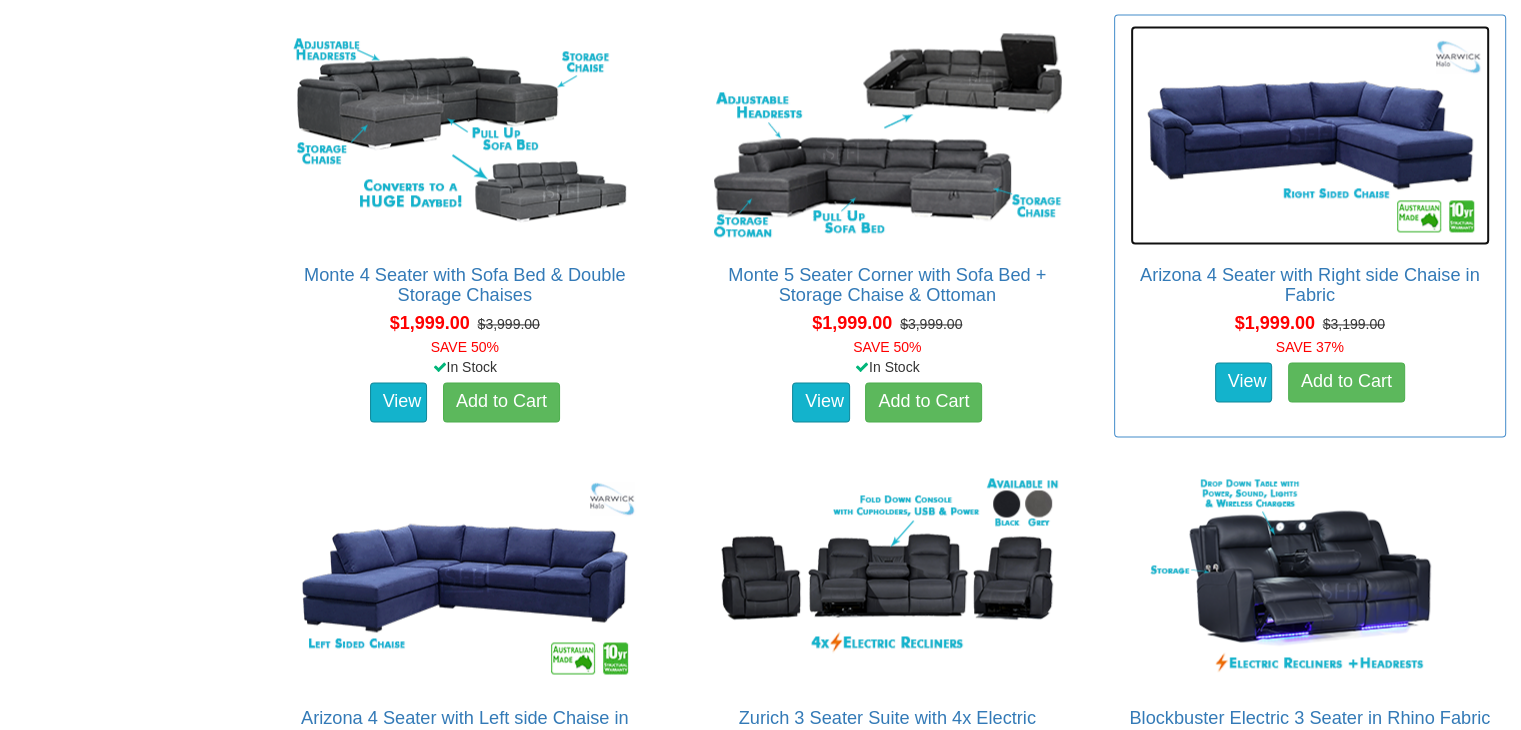 click at bounding box center [1310, 135] 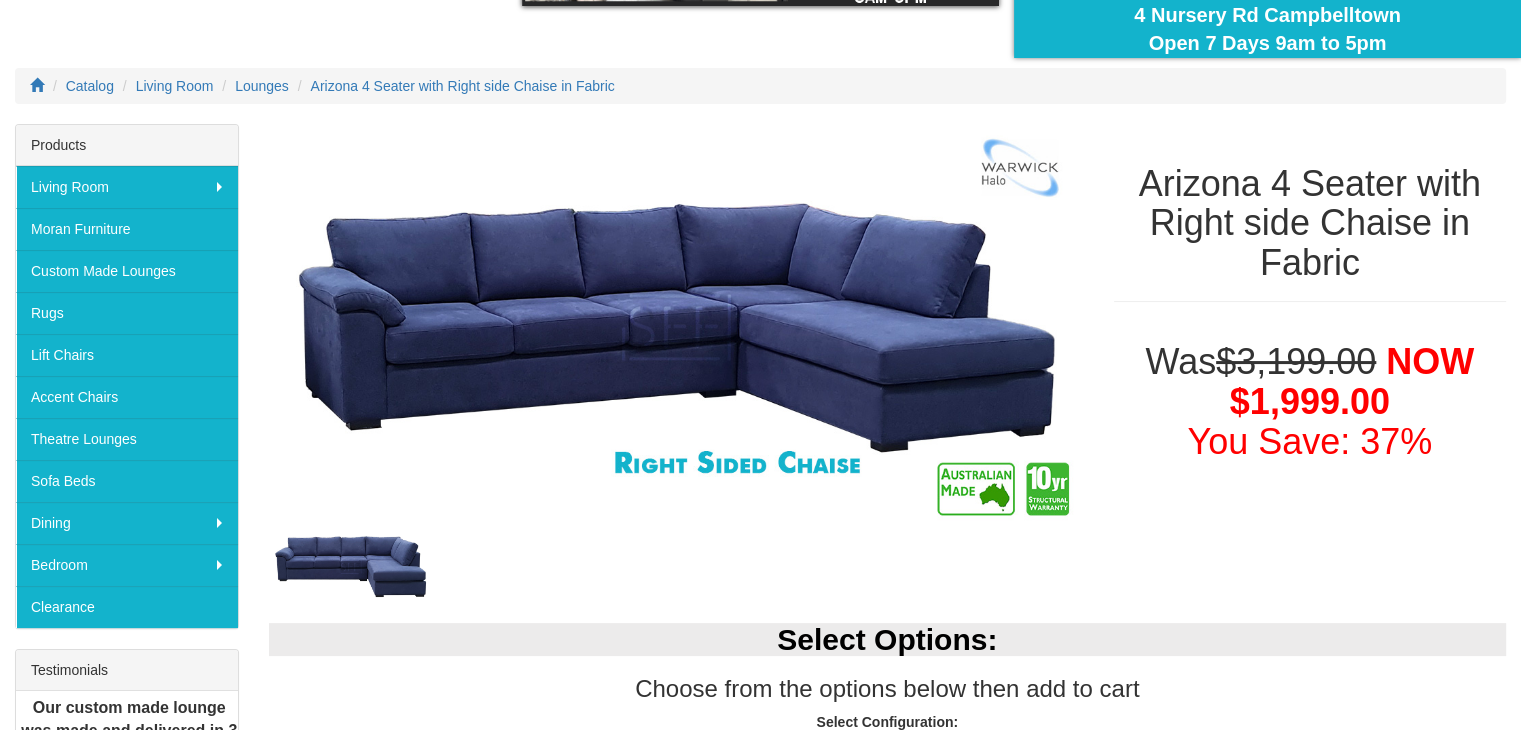 scroll, scrollTop: 200, scrollLeft: 0, axis: vertical 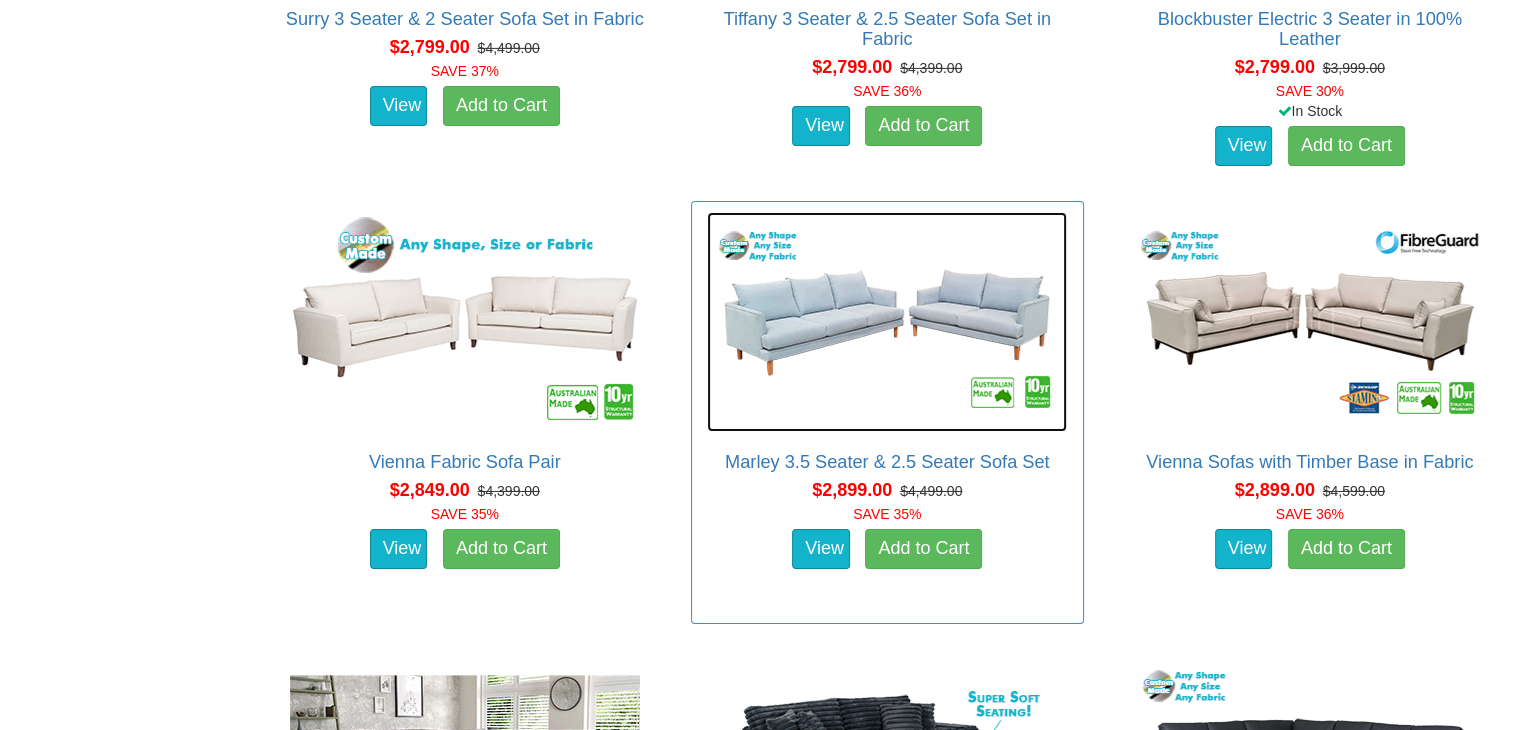 click at bounding box center (887, 322) 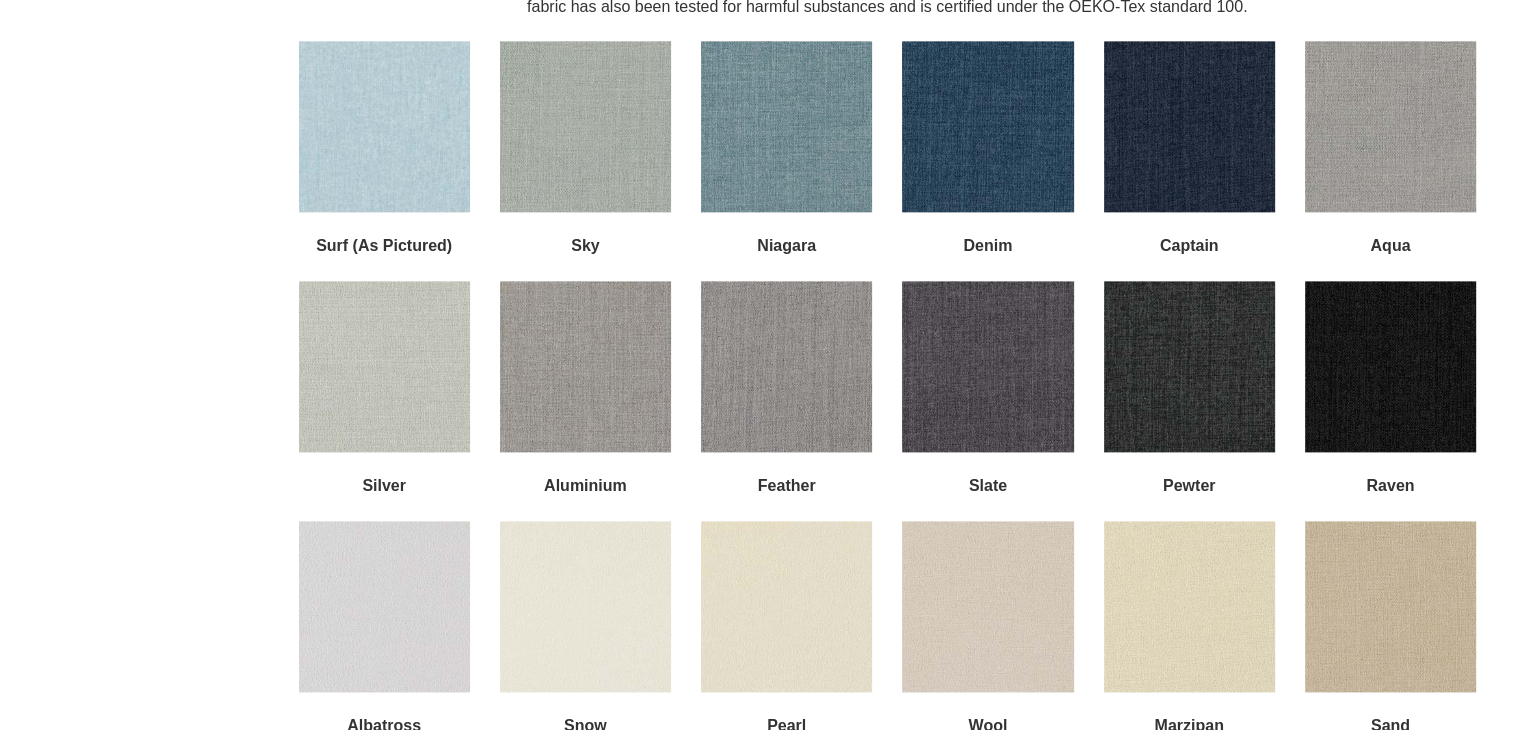 scroll, scrollTop: 2800, scrollLeft: 0, axis: vertical 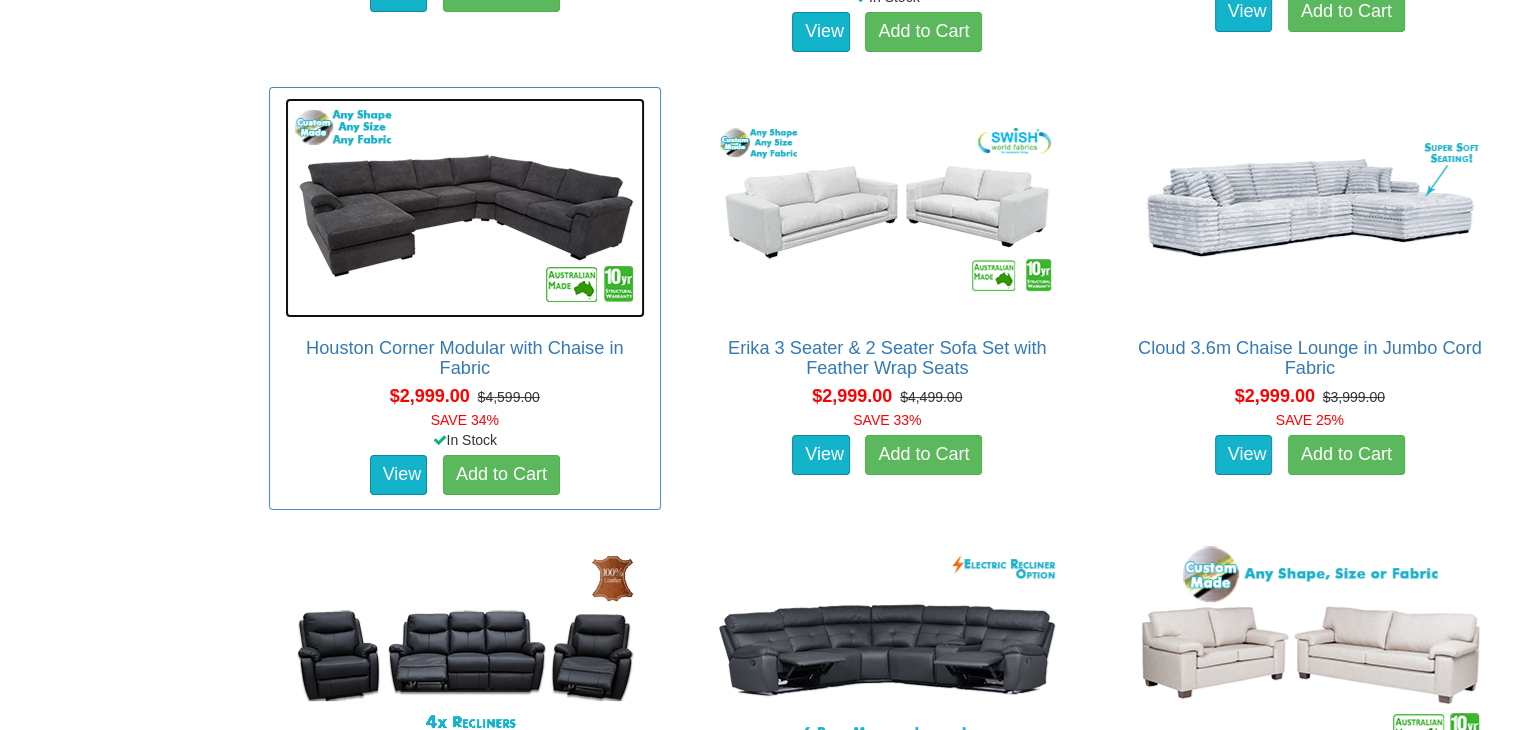 click at bounding box center (465, 208) 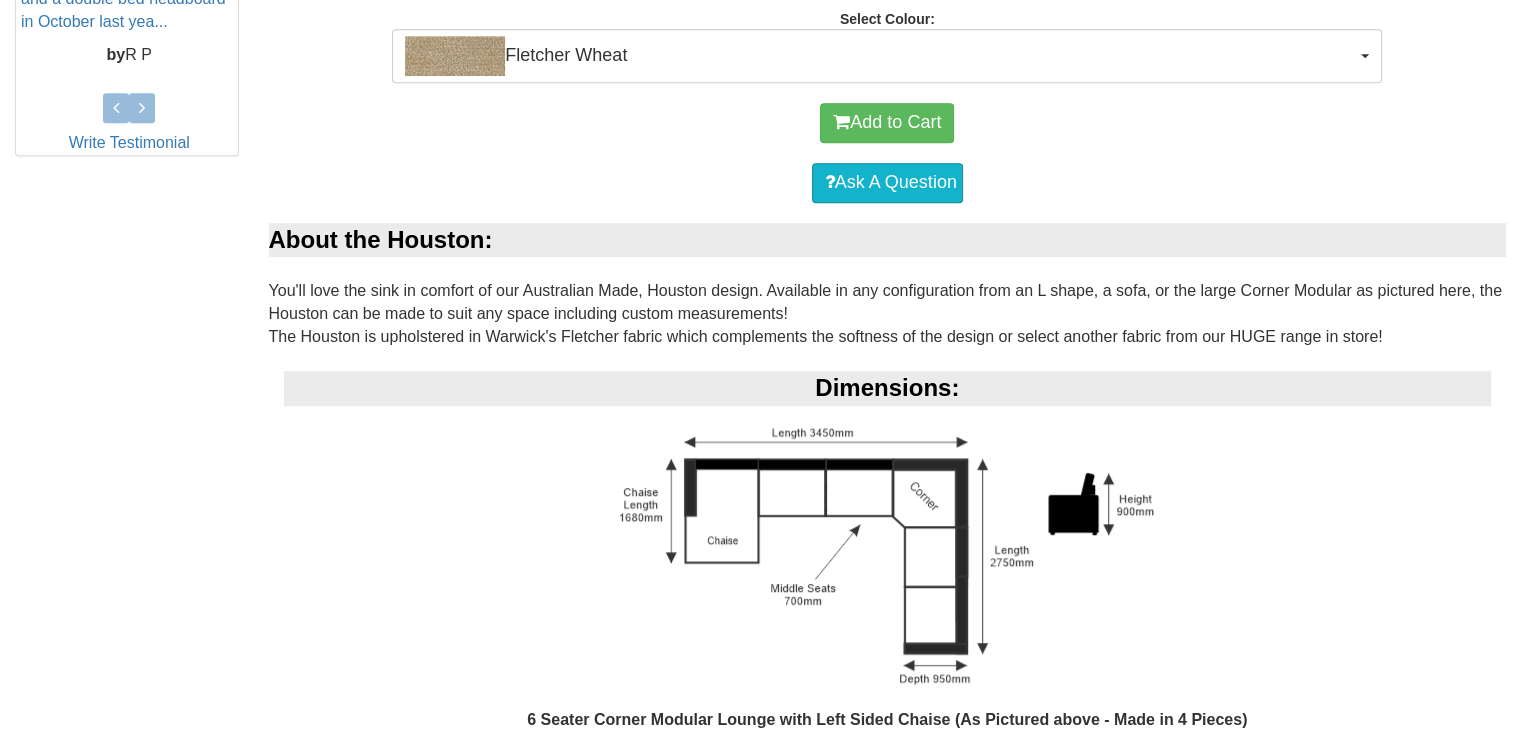 scroll, scrollTop: 1000, scrollLeft: 0, axis: vertical 